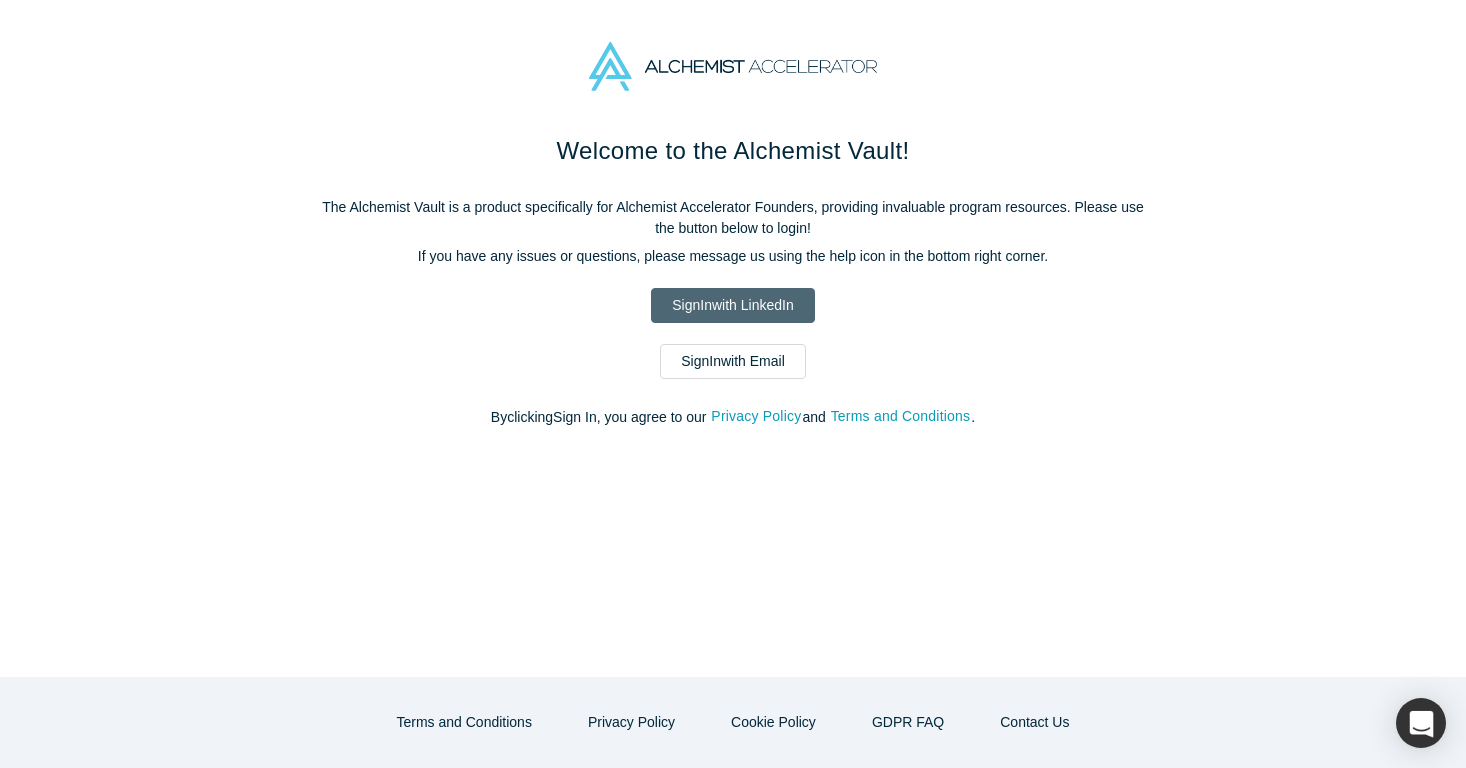 scroll, scrollTop: 0, scrollLeft: 0, axis: both 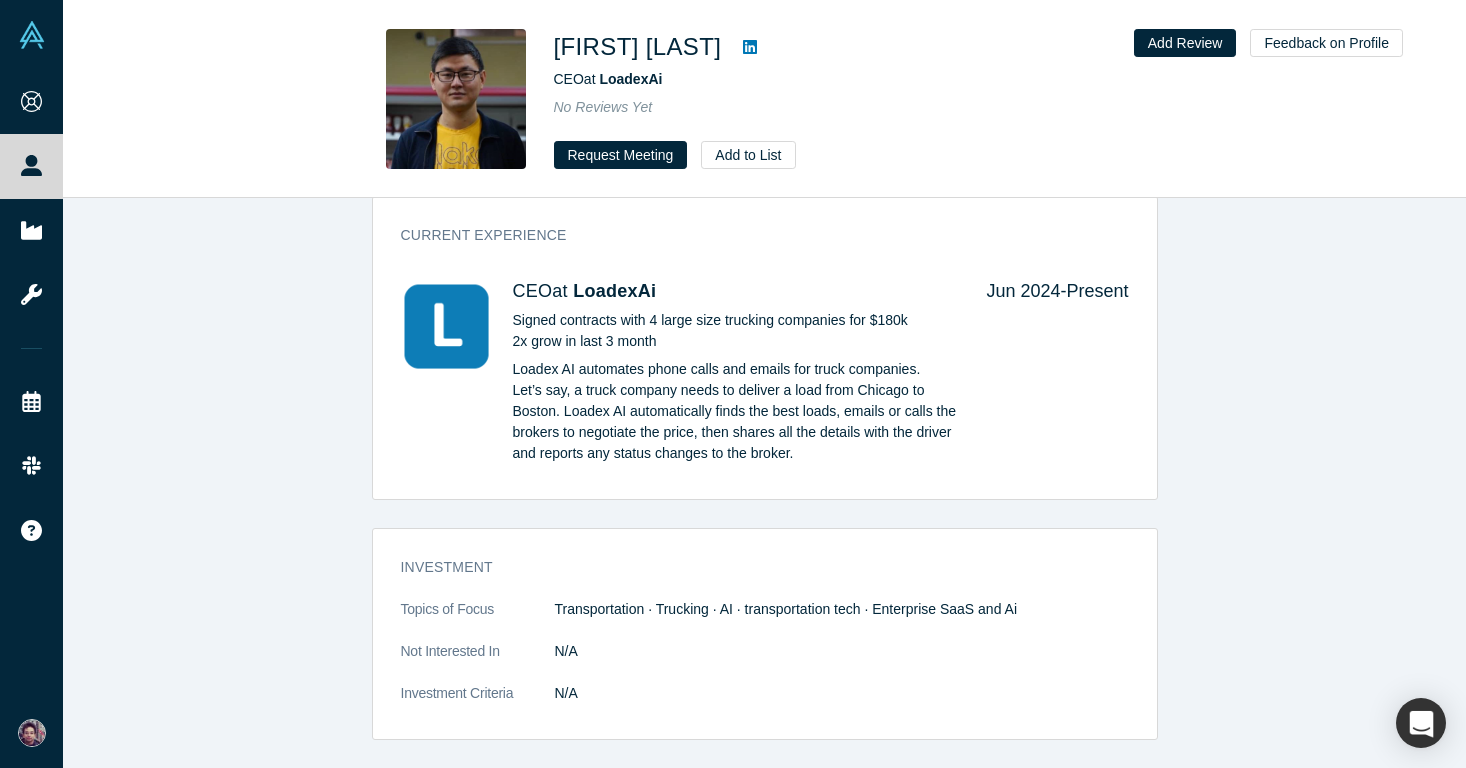 click on "Contact Email [EMAIL] Phone [PHONE] Alchemist Slack Aman General Summary CEO & Co-Founder @Loadex | Automating Phone Calls and Emails for Trucking Companies 4x Year Experience in Trucking - Led Dispatch Productivity Department BBA in Anadolu University (Turkey) Nanjing University of Aeronautics and Astronautics Former Entrepreneur and Startup Founder - Alakel, acquired by strategic partner and Bergeen Analyst in Consulting Company - Counduent, [CITY], [COUNTRY] Location [CITY], [STATE], USA Timezone CDT (UTC-05) Expertise Sales · Marketing · Team Management Alchemist Roles Alchemist 38 · Alumni Mentor Response Rate - Current Experience CEO at LoadexAi Signed contracts with 4 large size trucking companies for $180k
2x grow in last 3 month
Loadex AI automates phone calls and emails for truck companies.
Jun 2024 - Present Investment Topics of Focus Transportation · Trucking · AI · transportation tech · Enterprise SaaS and Ai Not Interested In N/A N/A" at bounding box center [764, 98] 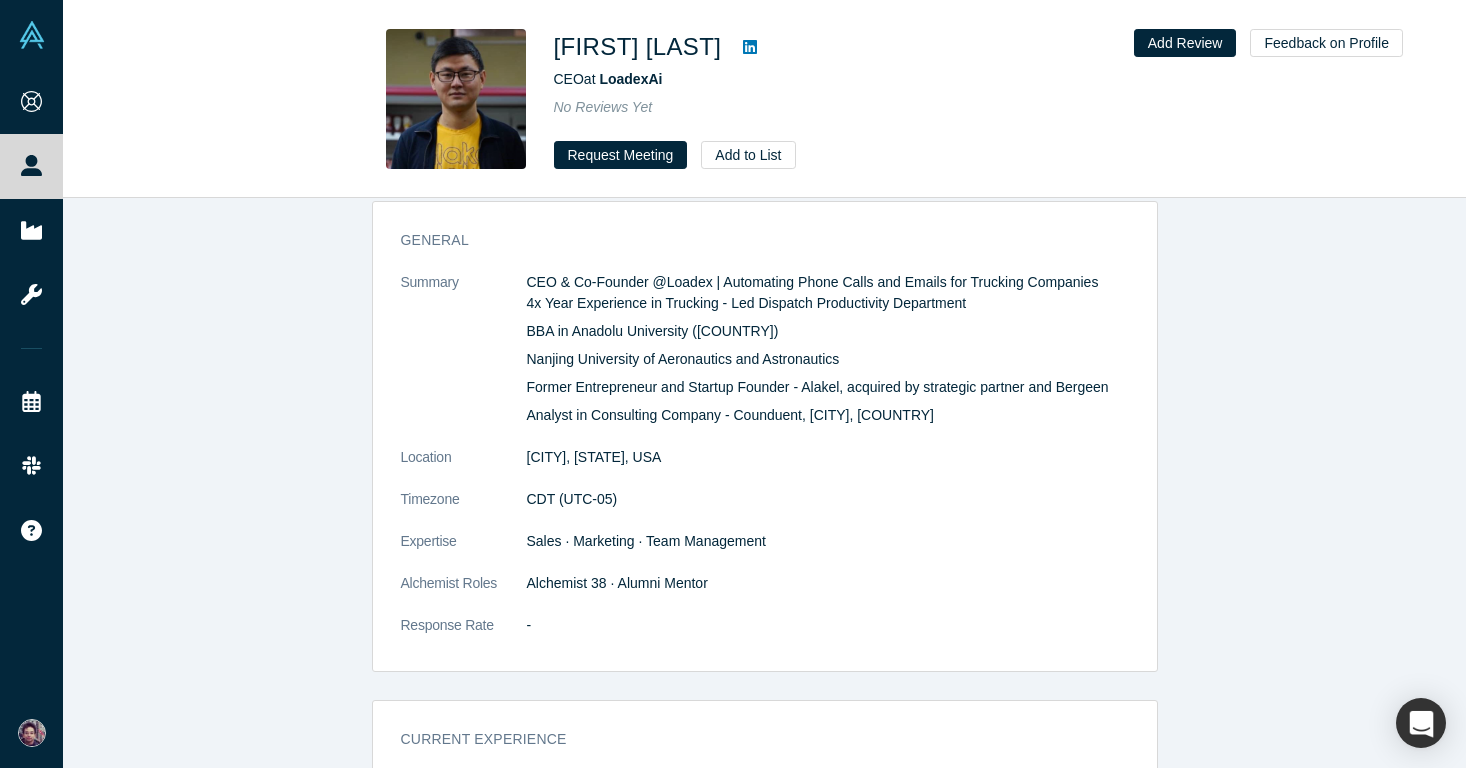 scroll, scrollTop: 0, scrollLeft: 0, axis: both 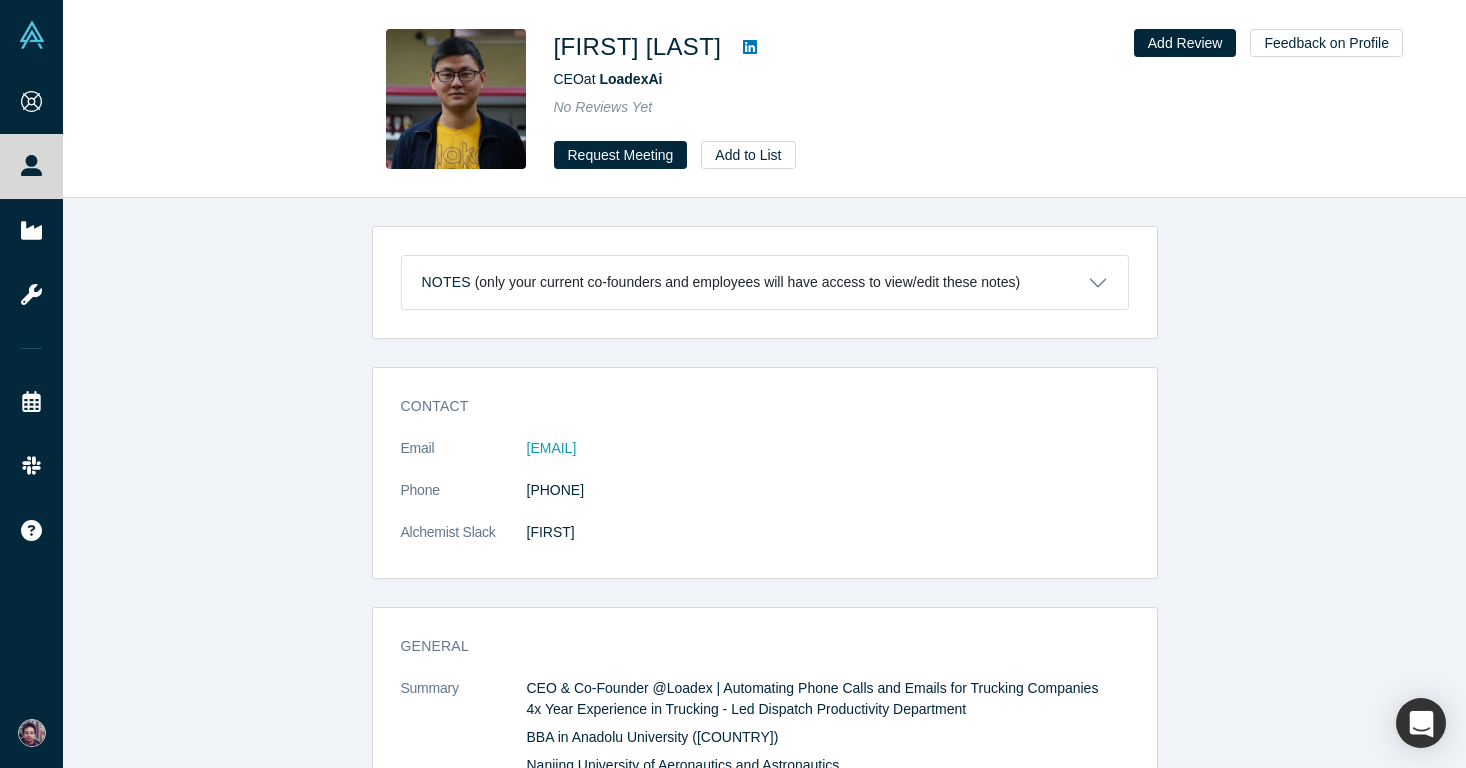 drag, startPoint x: 1246, startPoint y: 415, endPoint x: 797, endPoint y: 48, distance: 579.90515 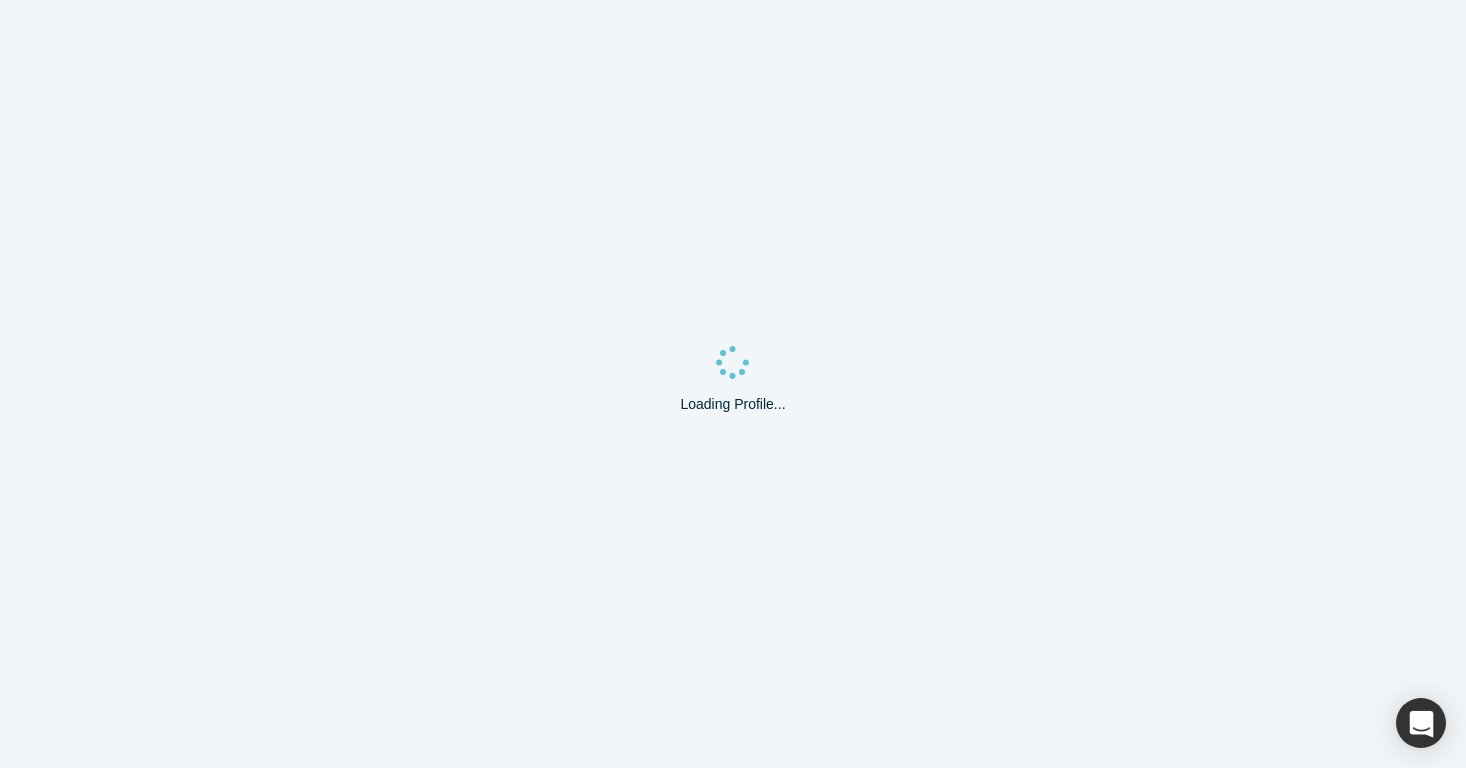 scroll, scrollTop: 0, scrollLeft: 0, axis: both 